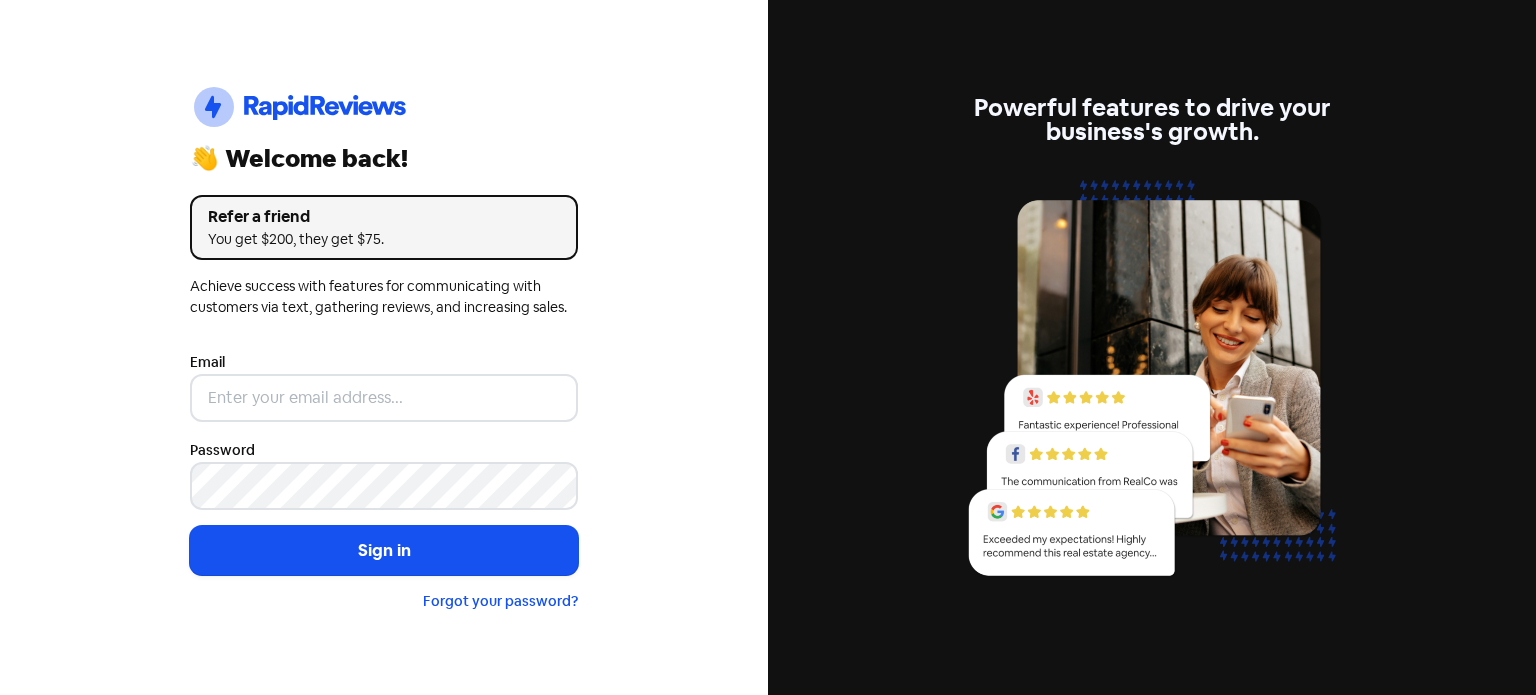 scroll, scrollTop: 0, scrollLeft: 0, axis: both 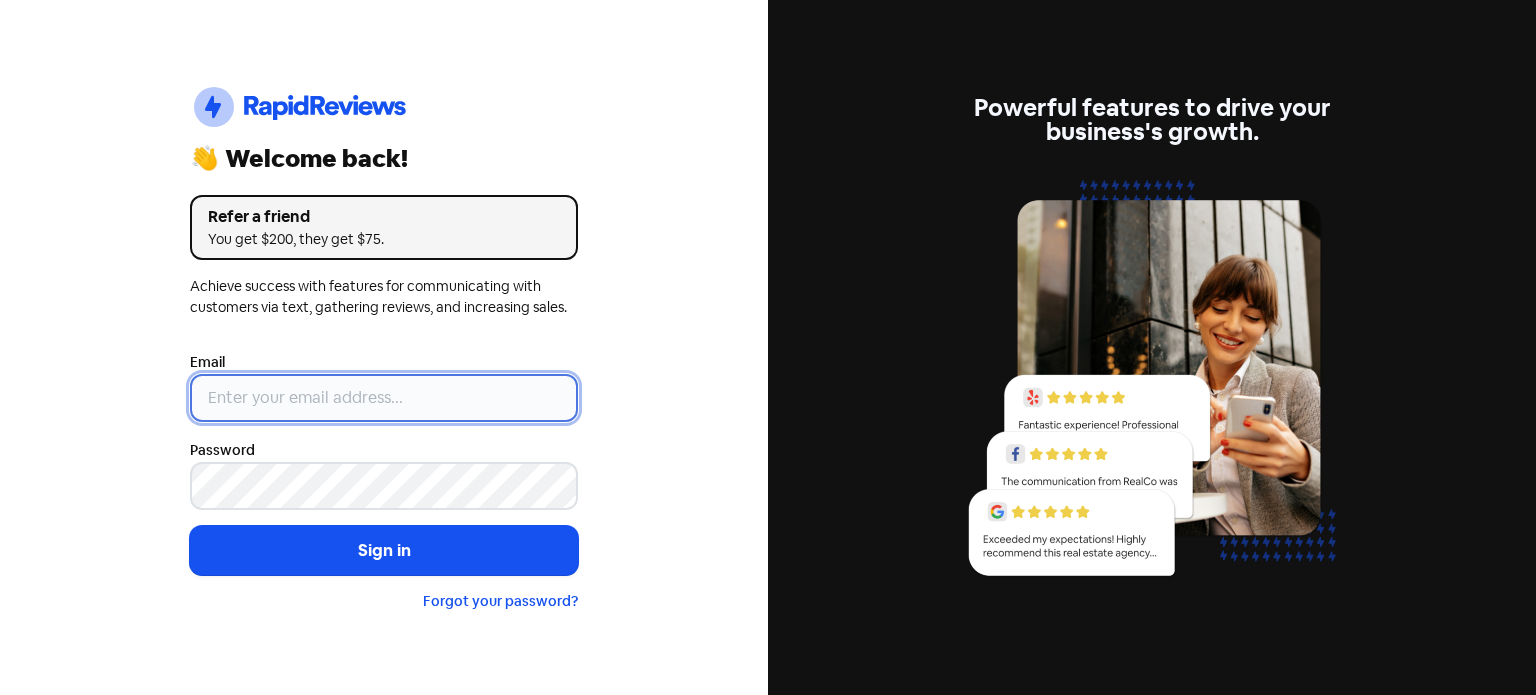 type on "[EMAIL]" 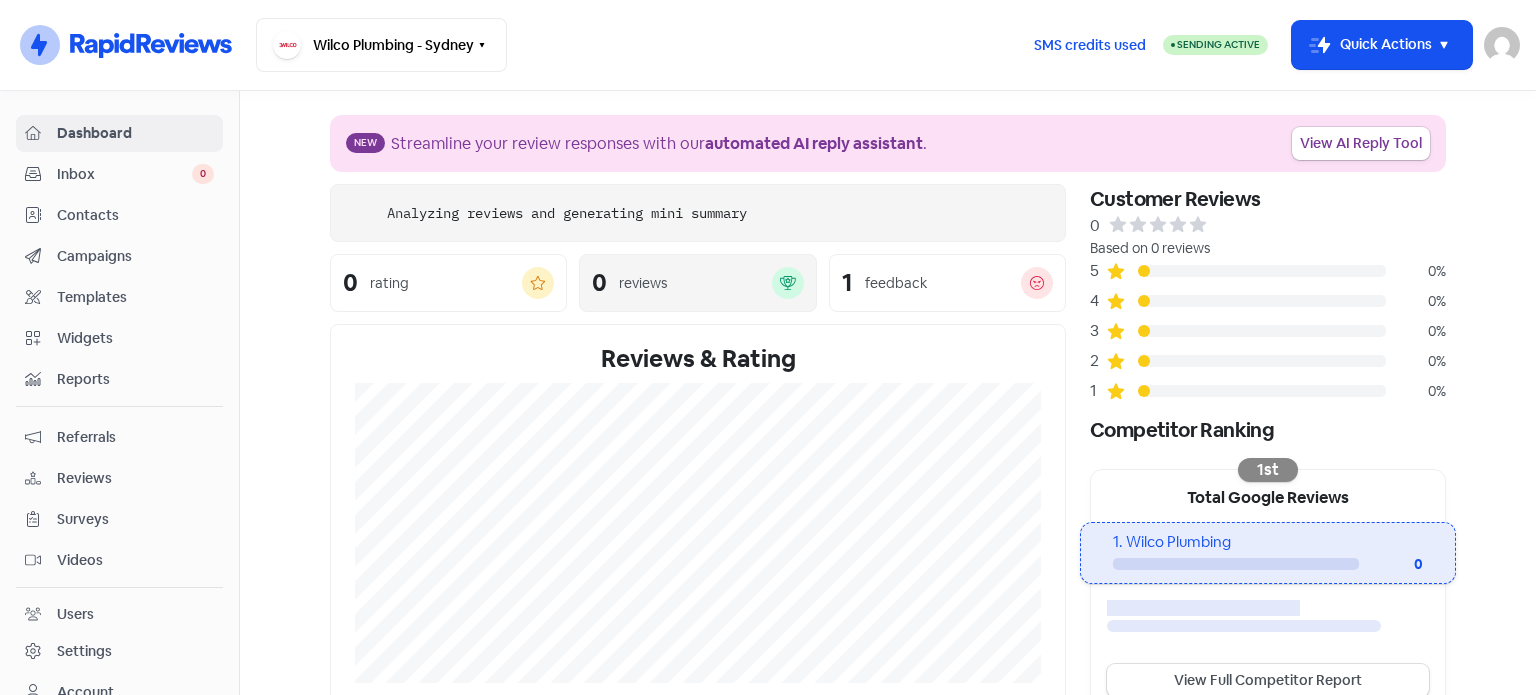 scroll, scrollTop: 0, scrollLeft: 0, axis: both 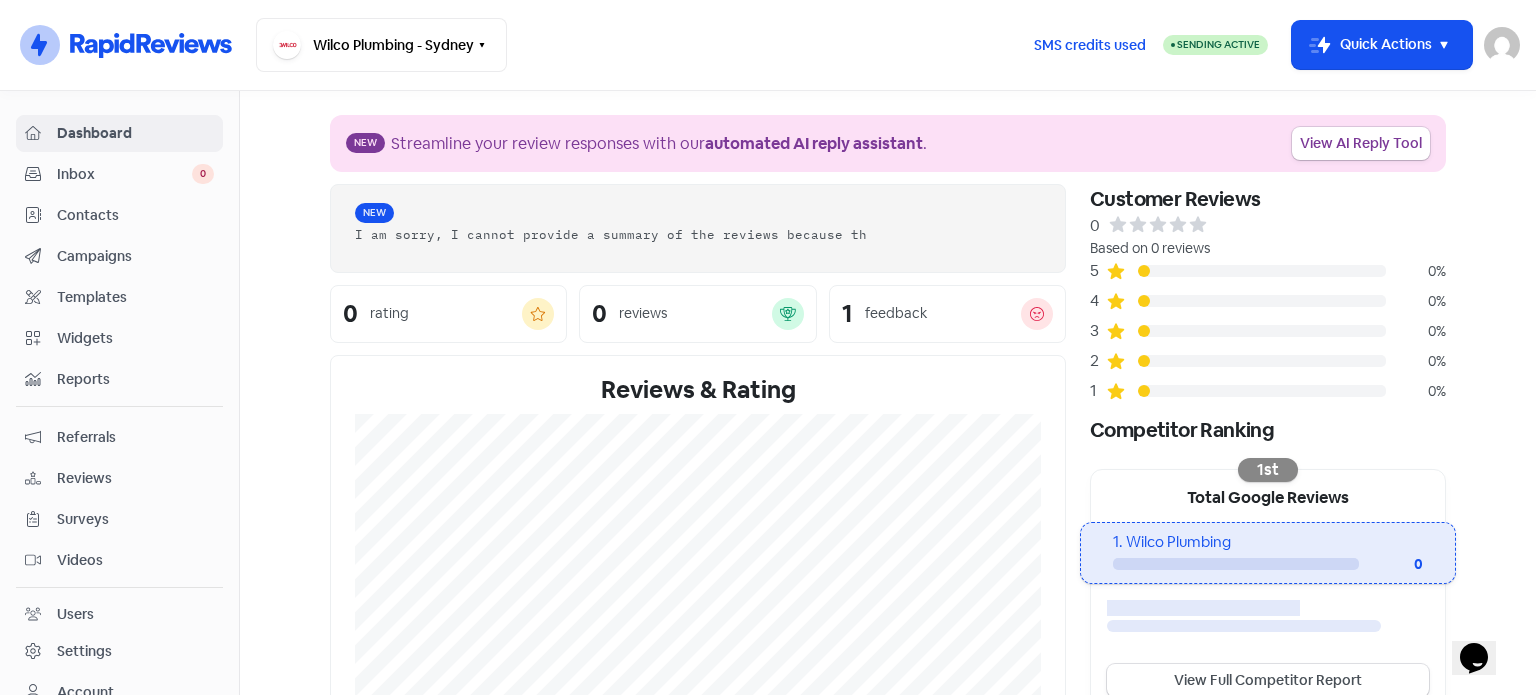 click on "Contacts" at bounding box center (119, 215) 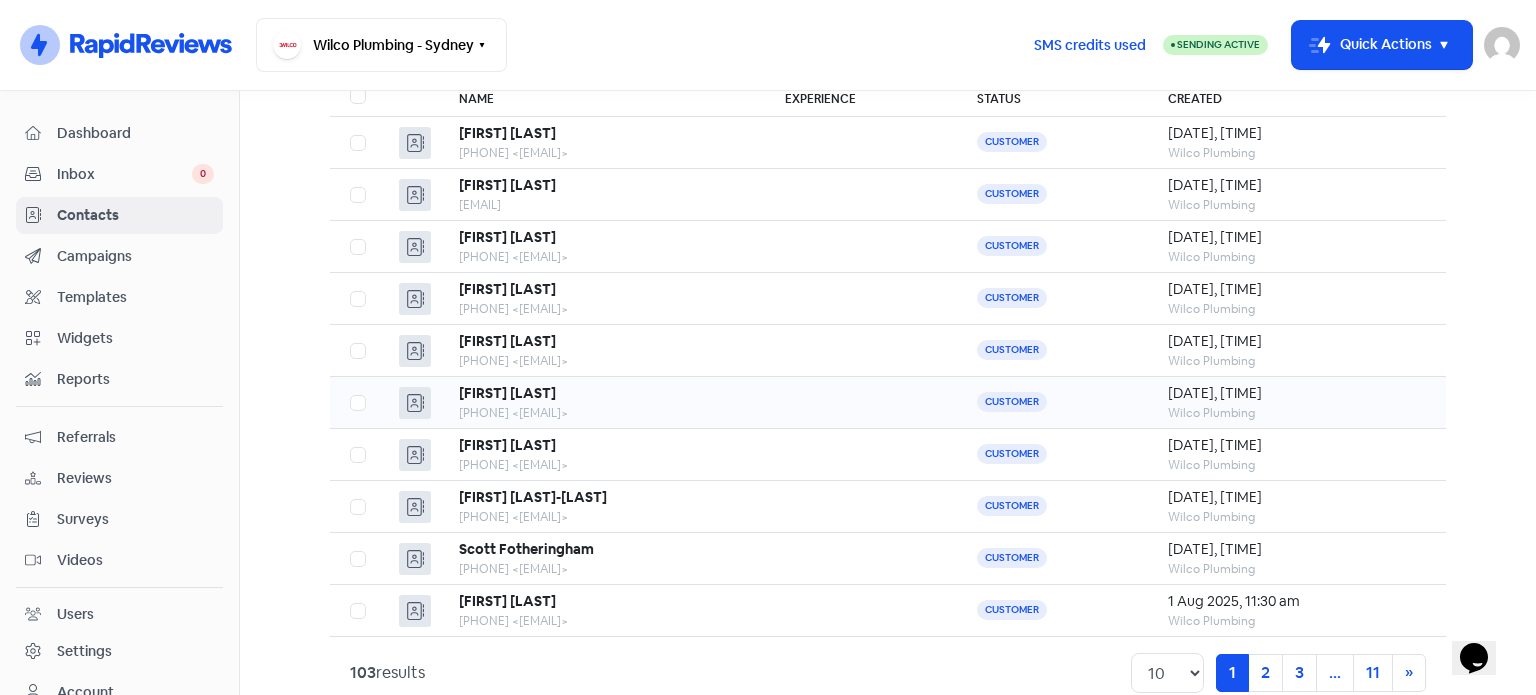 scroll, scrollTop: 200, scrollLeft: 0, axis: vertical 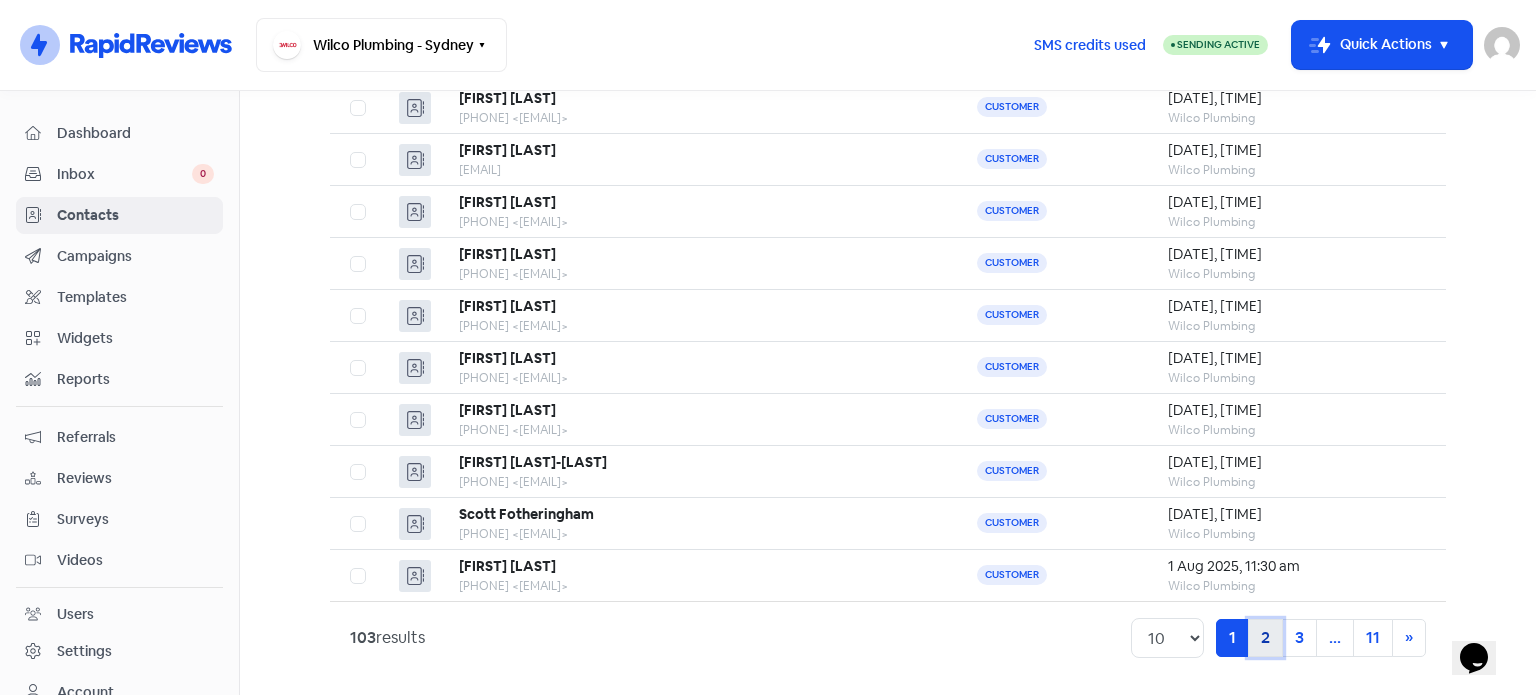 click on "2" at bounding box center (1265, 638) 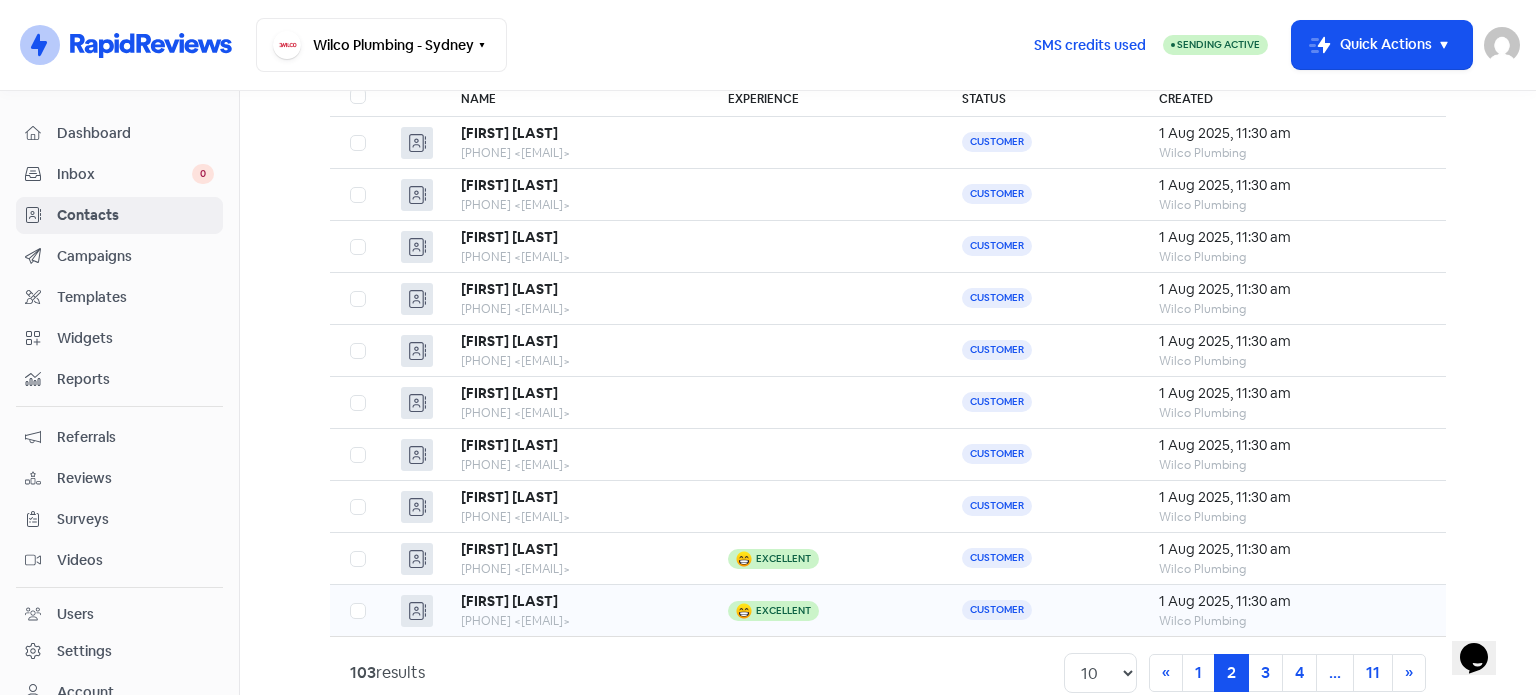 scroll, scrollTop: 200, scrollLeft: 0, axis: vertical 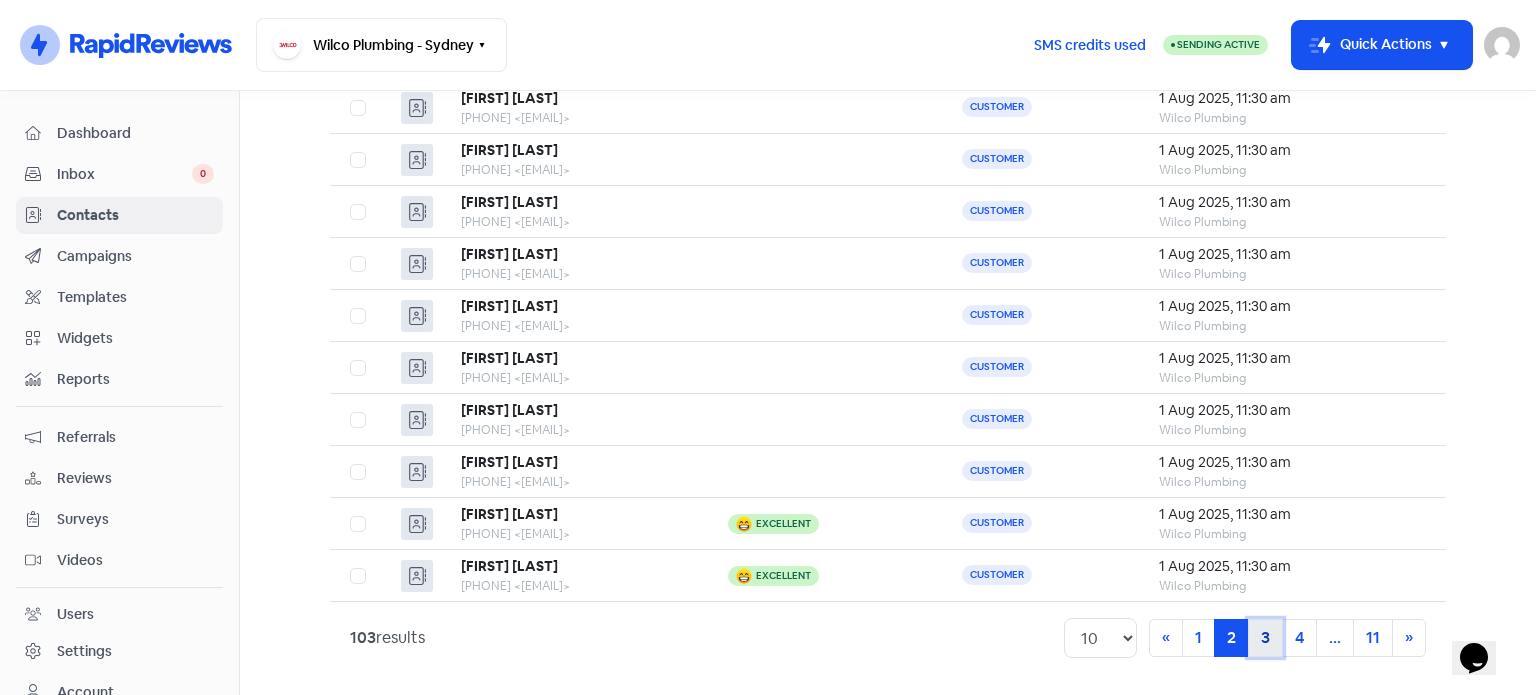 click on "3" at bounding box center (1265, 638) 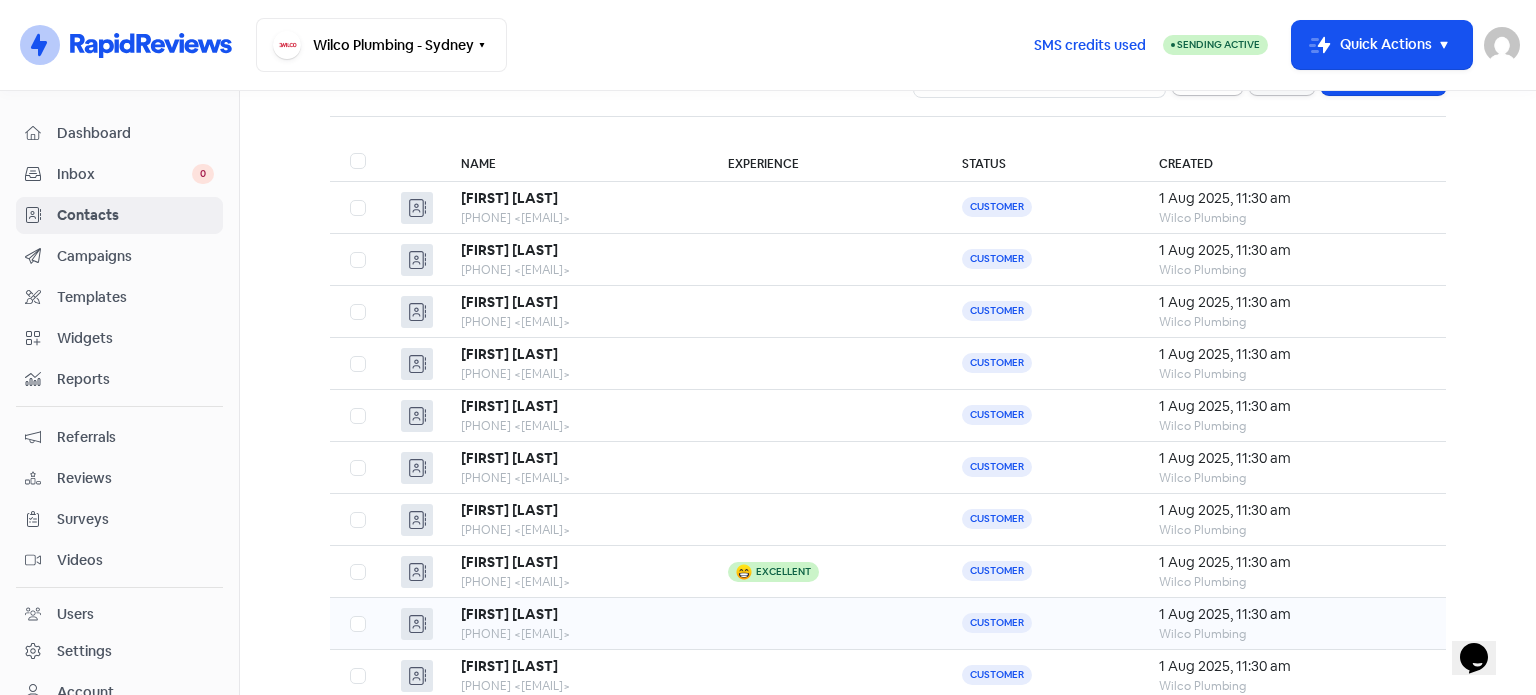 scroll, scrollTop: 200, scrollLeft: 0, axis: vertical 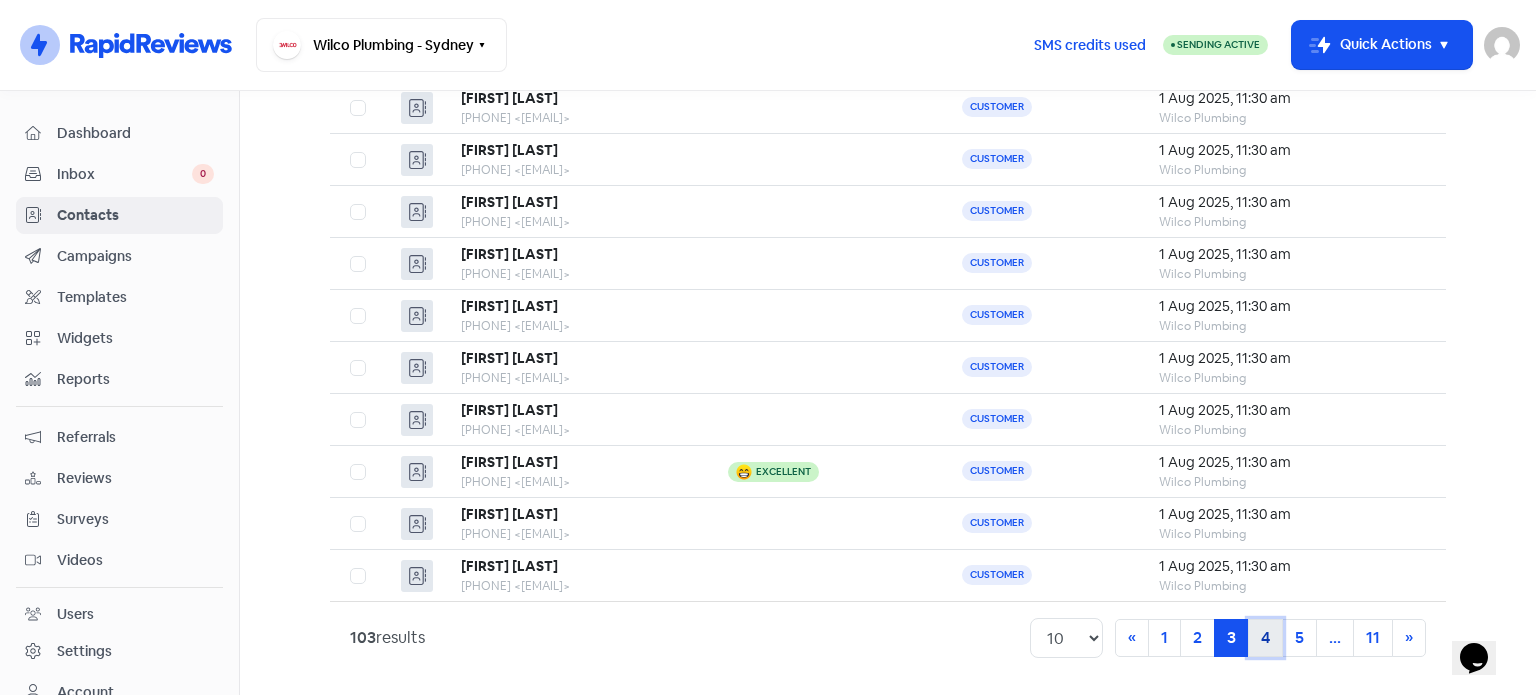 click on "4" at bounding box center (1265, 638) 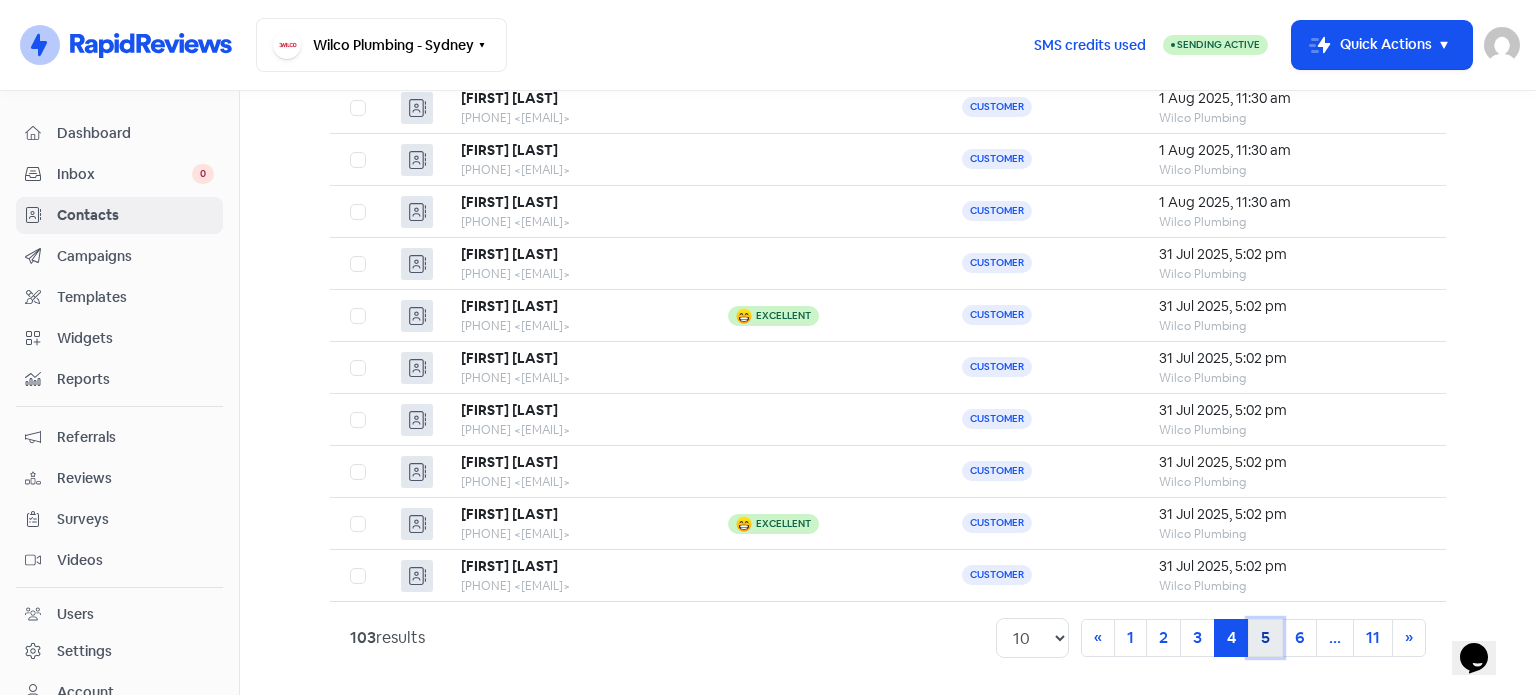 click on "5" at bounding box center [1265, 638] 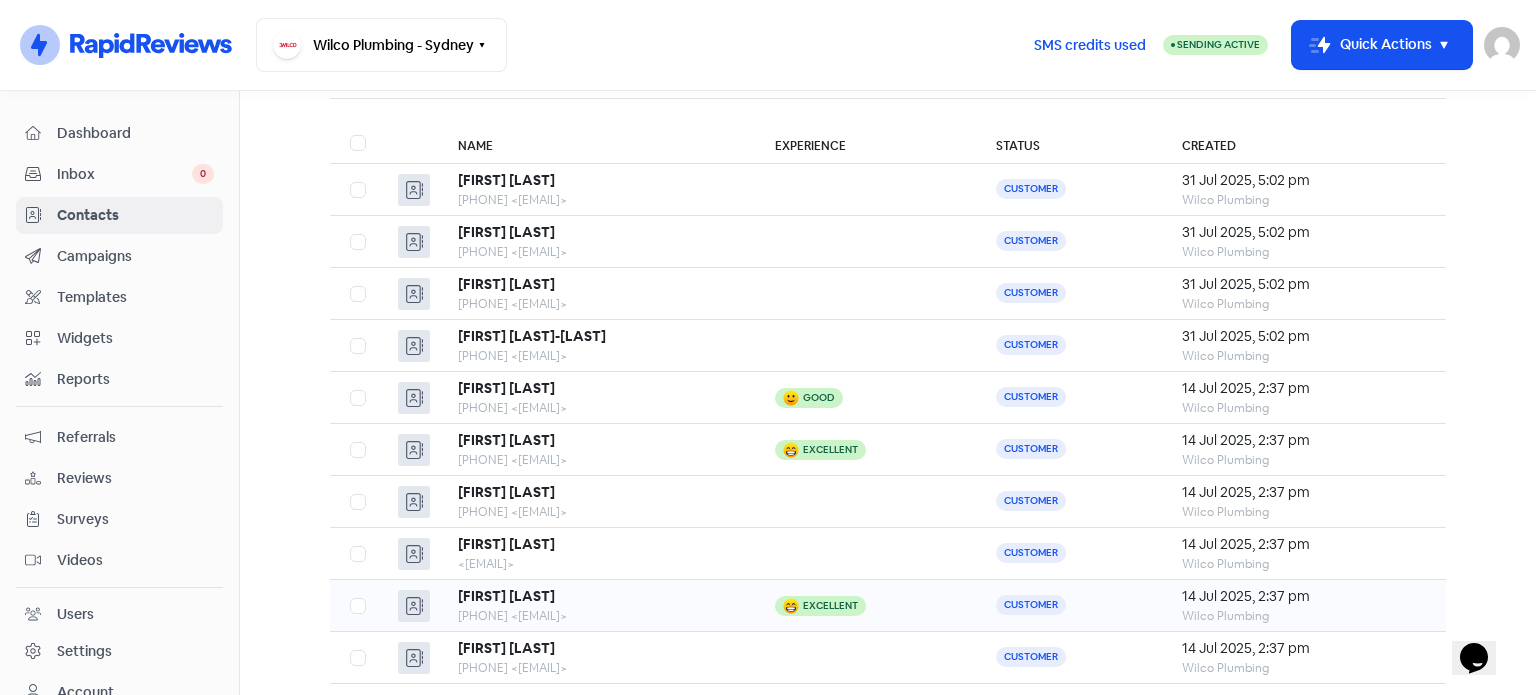 scroll, scrollTop: 200, scrollLeft: 0, axis: vertical 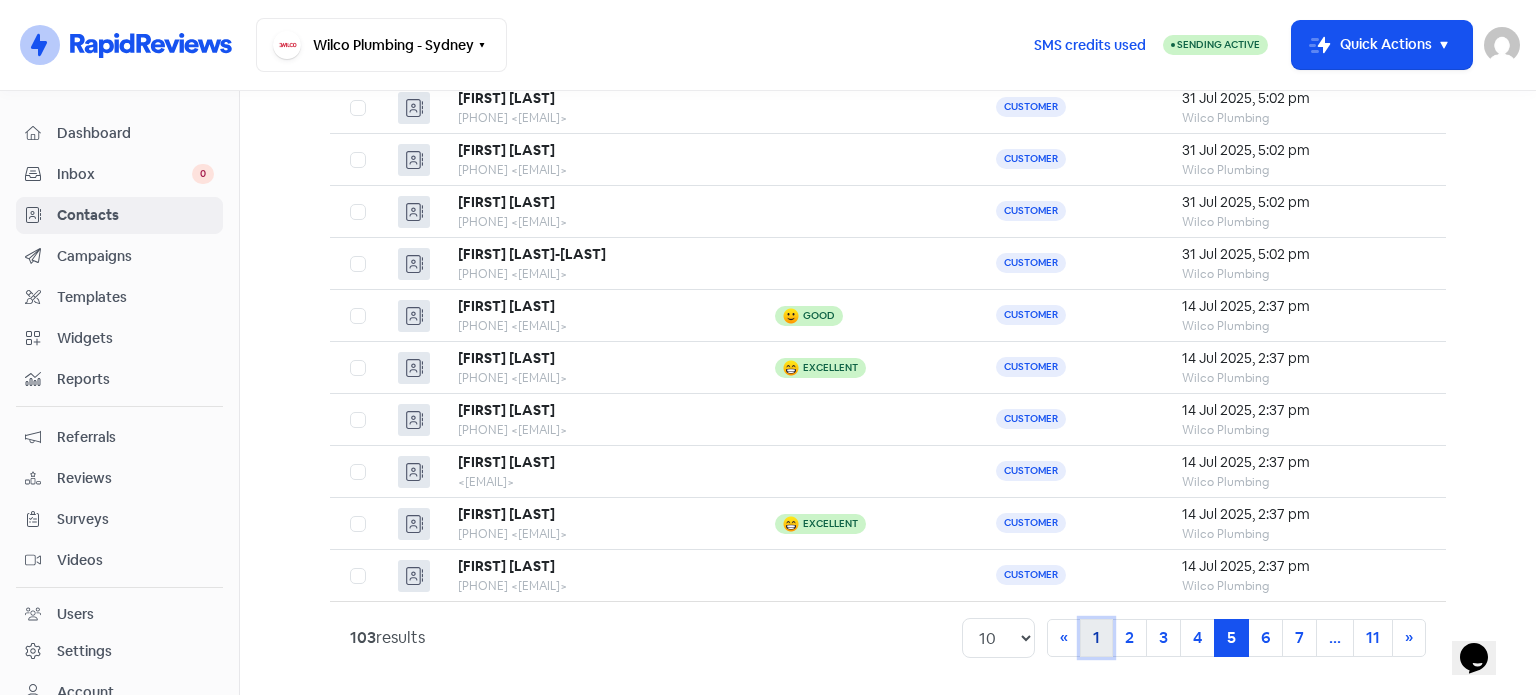 click on "1" at bounding box center [1096, 638] 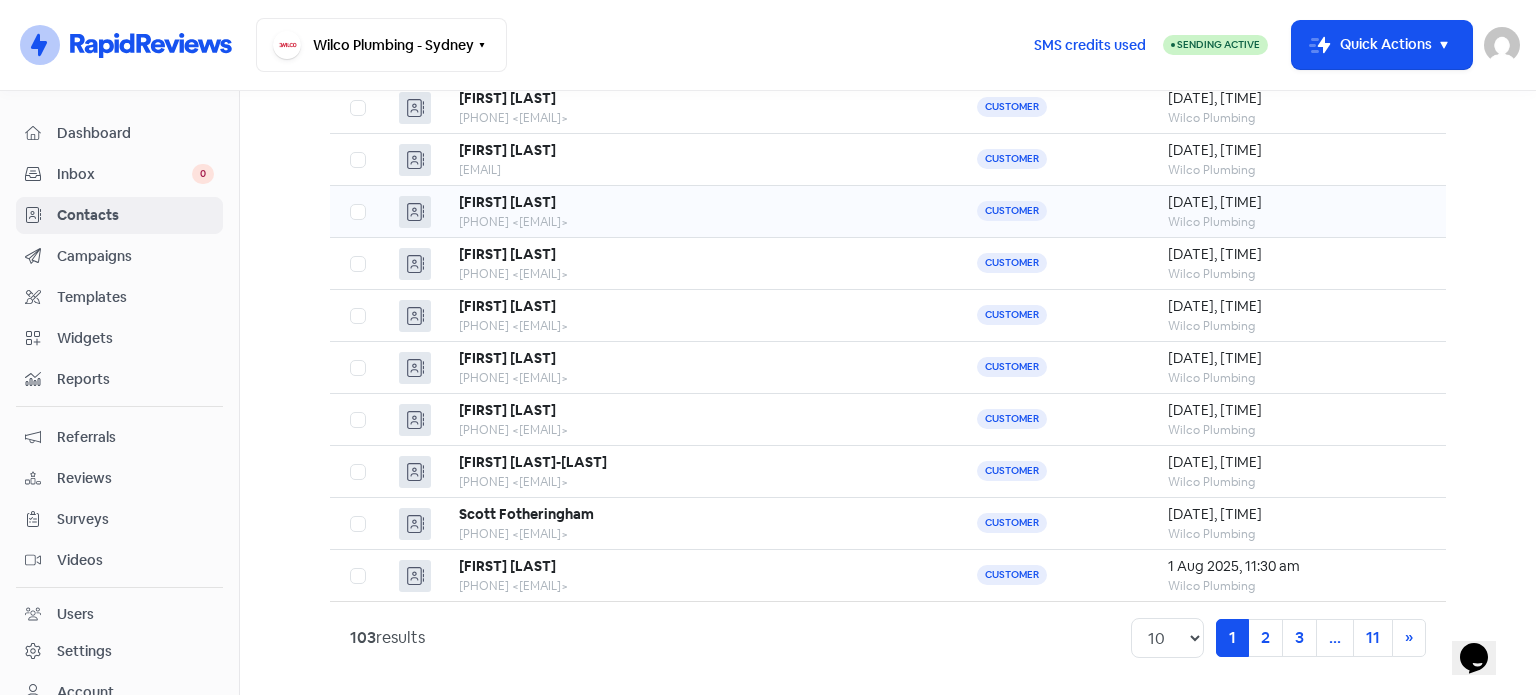 scroll, scrollTop: 0, scrollLeft: 0, axis: both 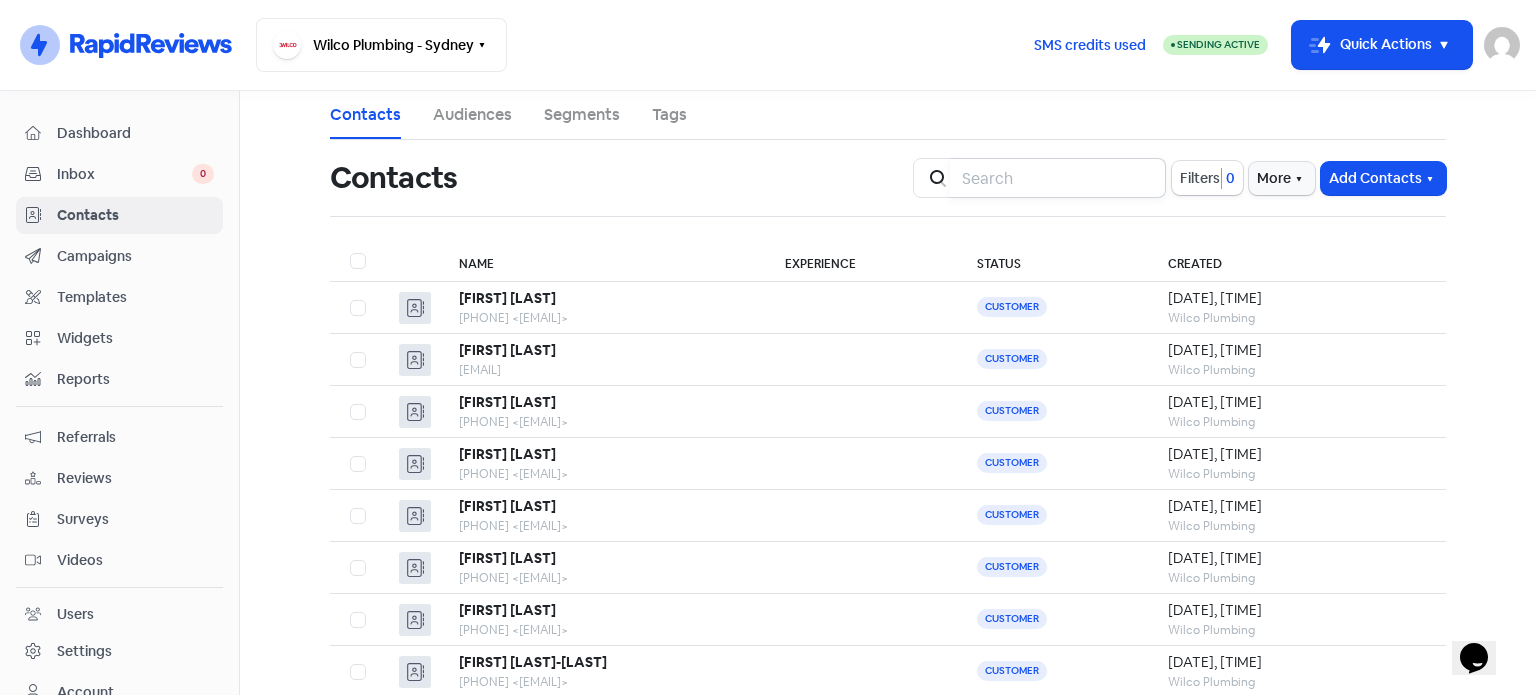 click at bounding box center (1058, 178) 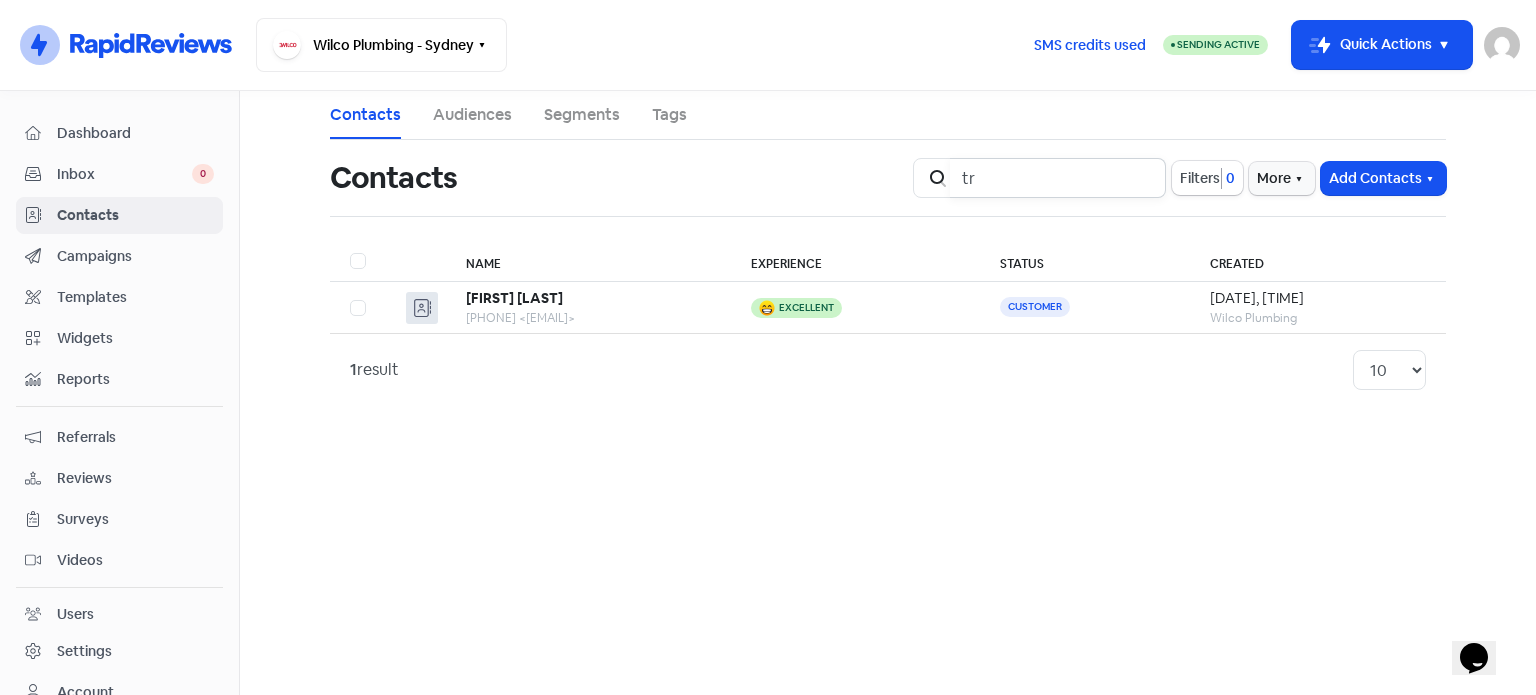 type on "t" 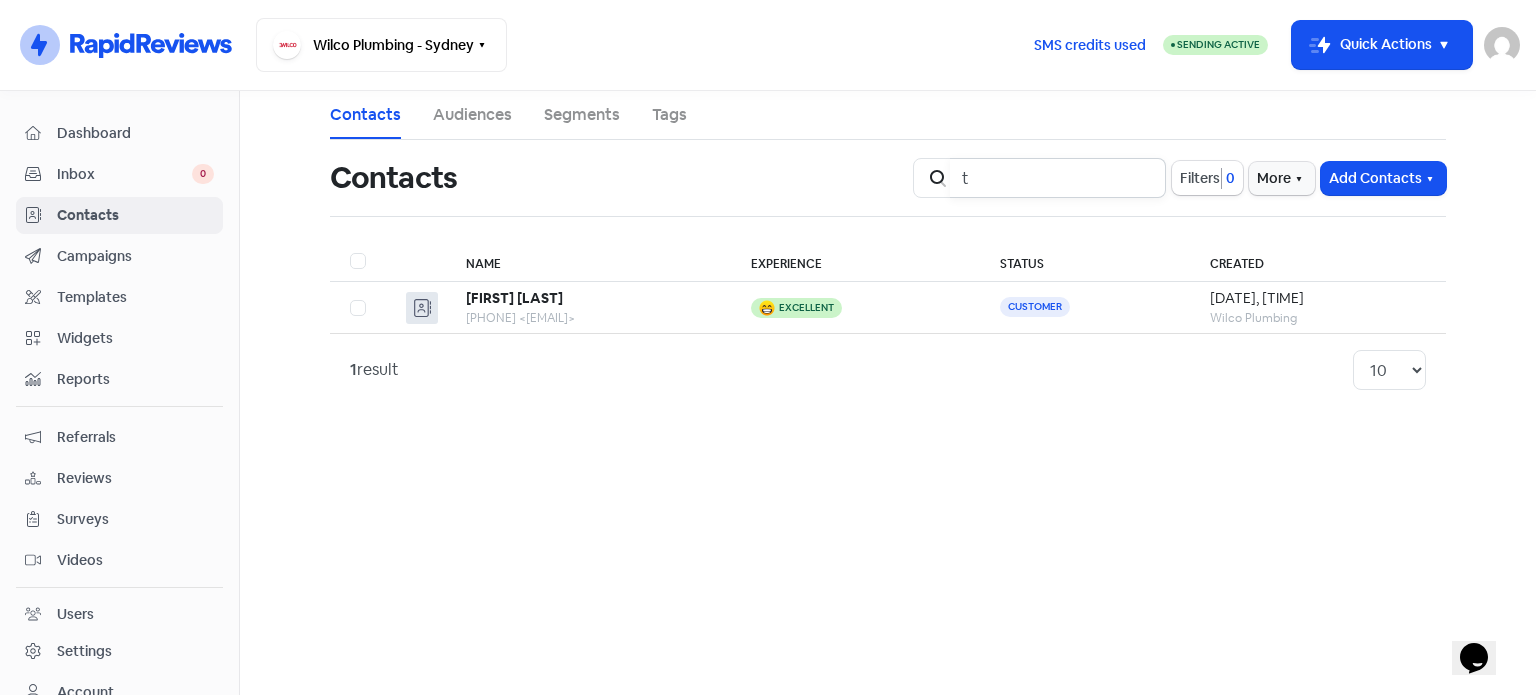 type 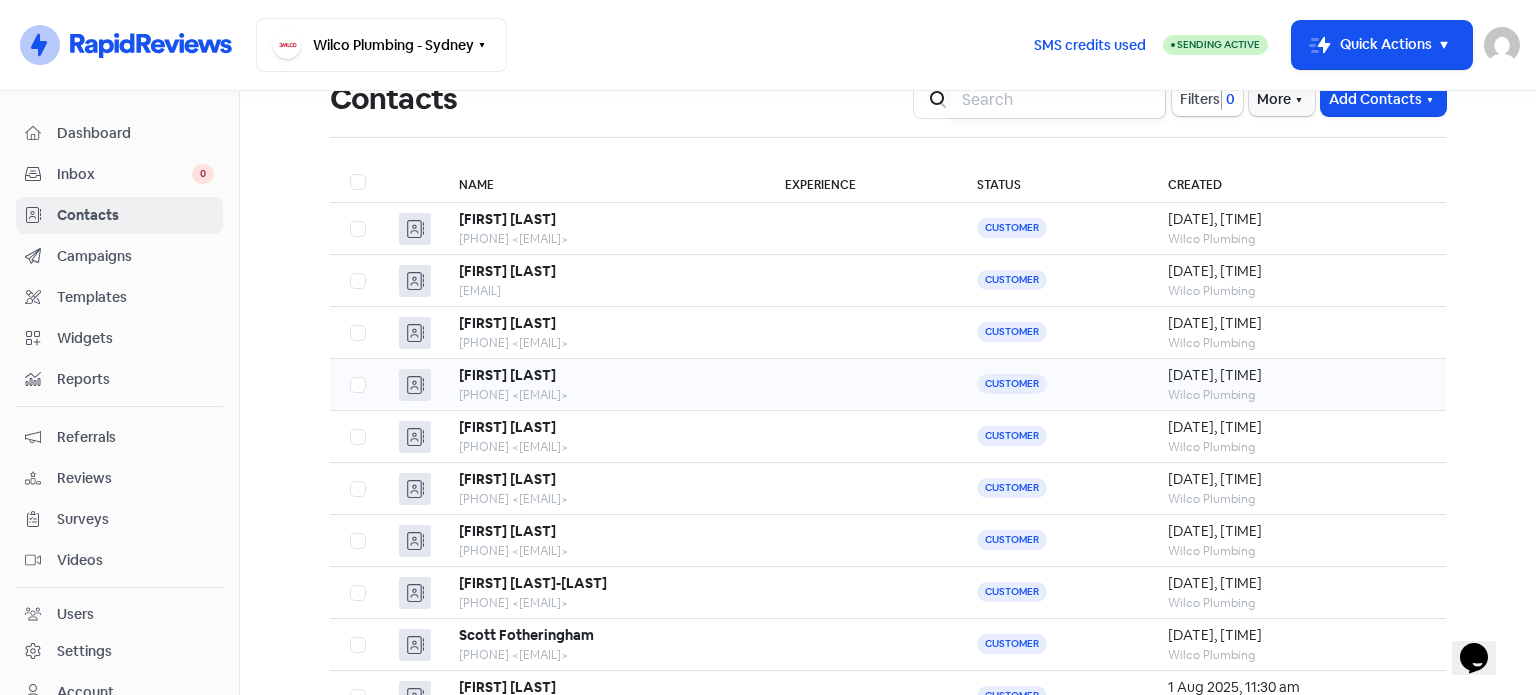 scroll, scrollTop: 200, scrollLeft: 0, axis: vertical 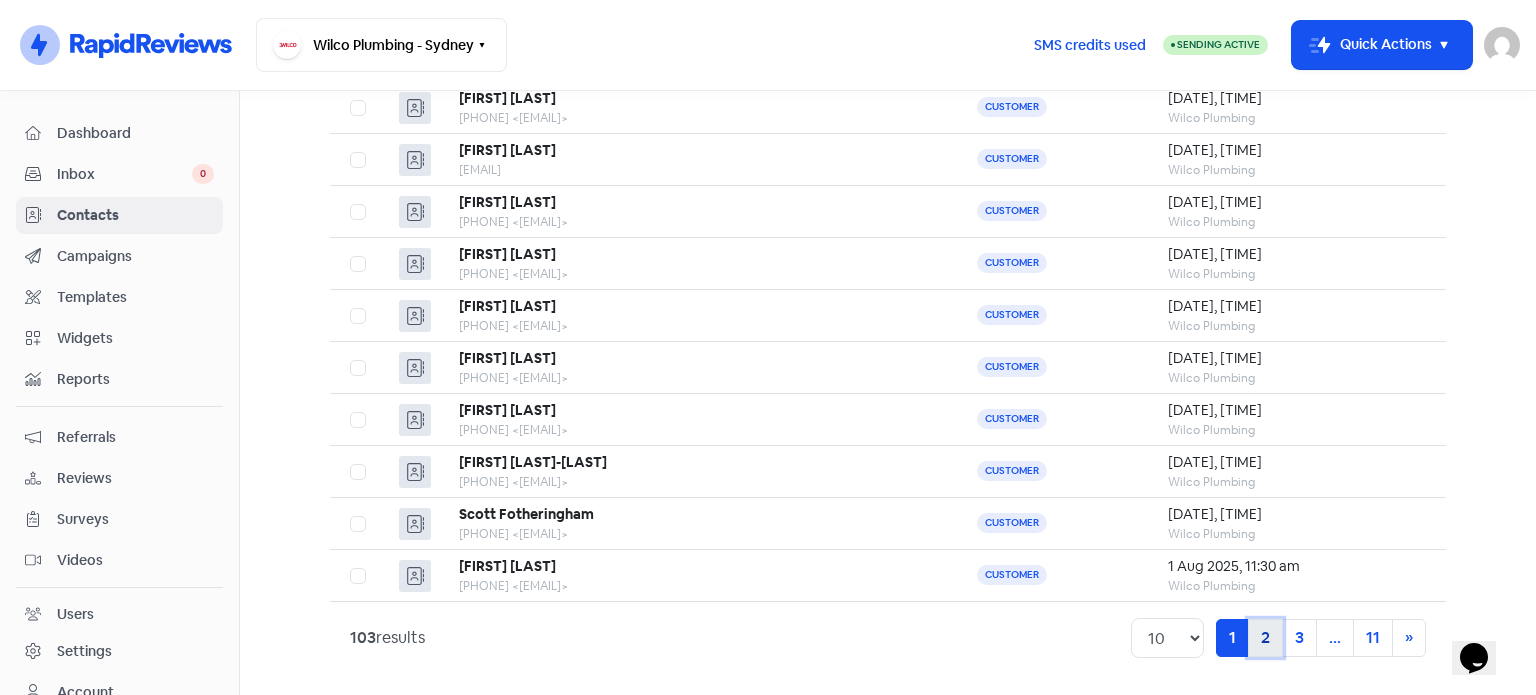 click on "2" at bounding box center [1265, 638] 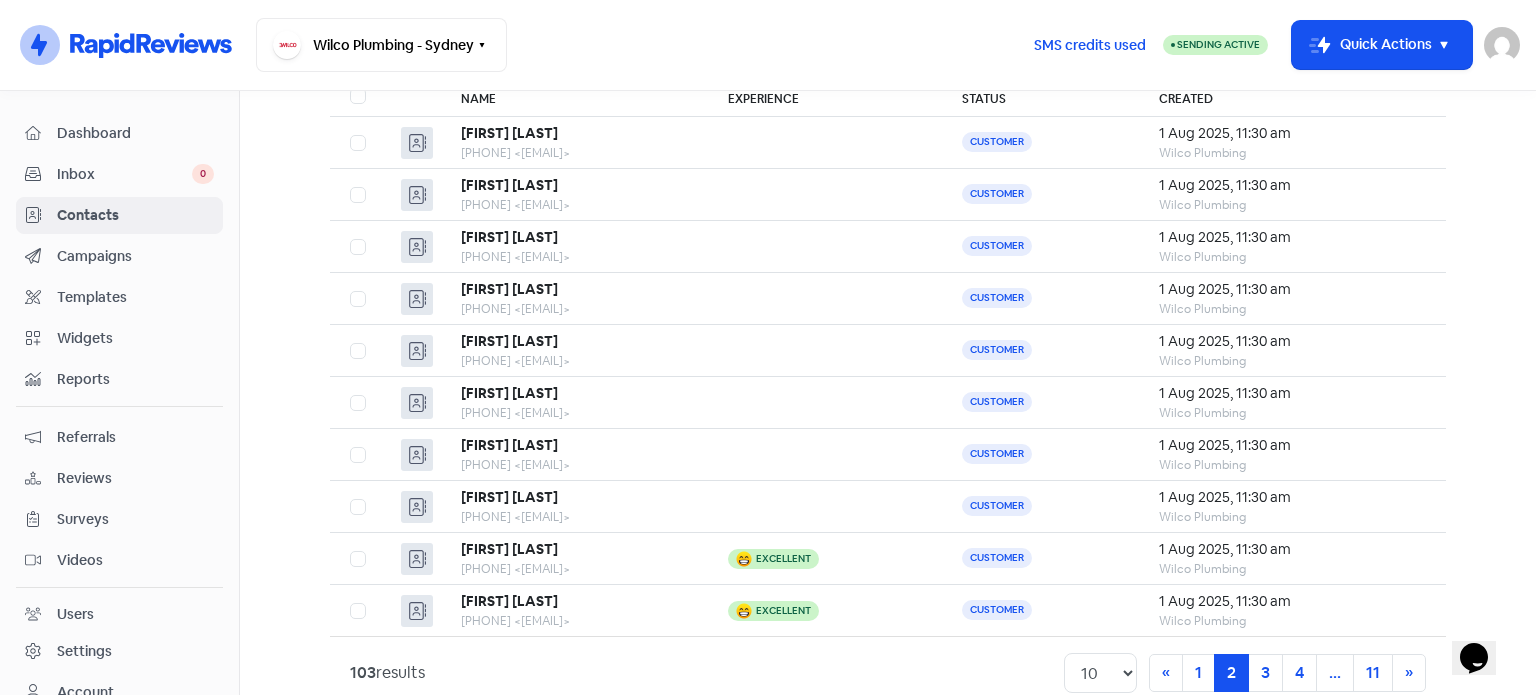 scroll, scrollTop: 200, scrollLeft: 0, axis: vertical 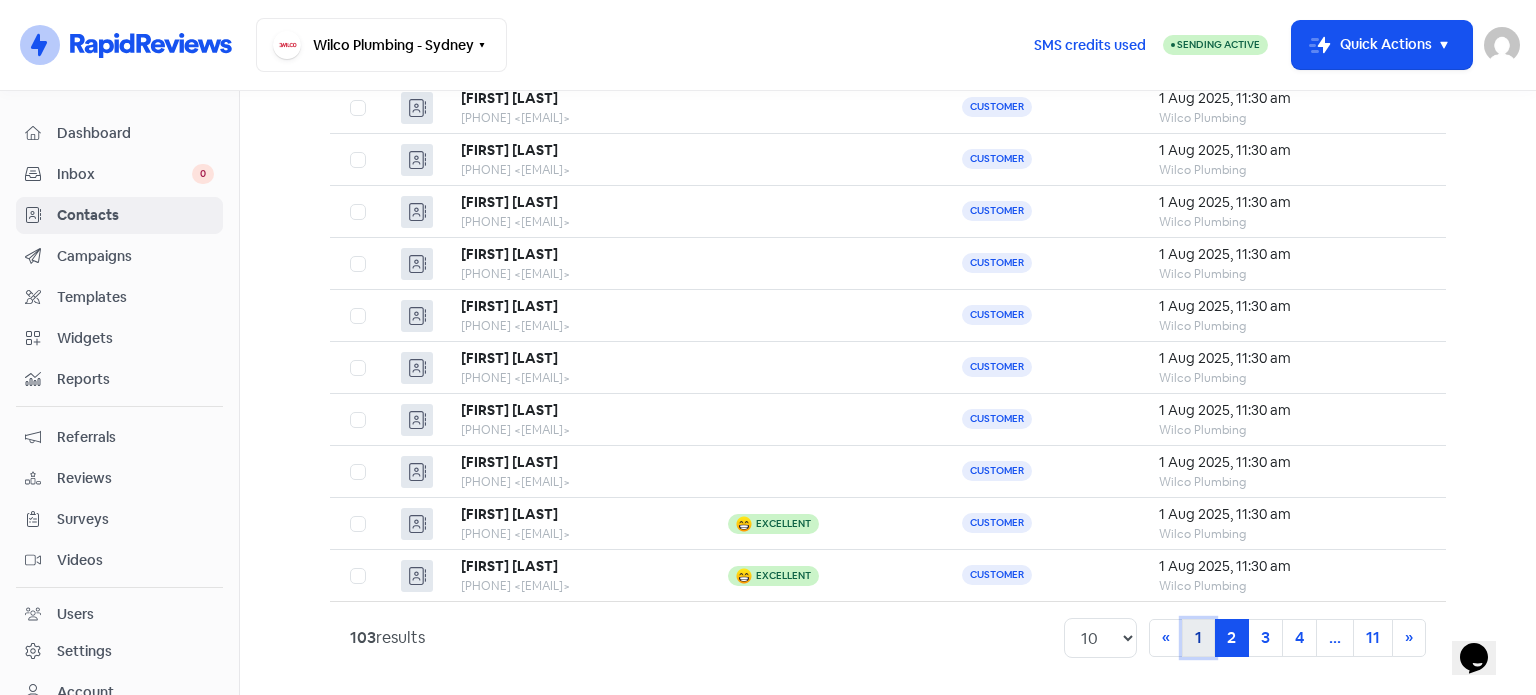 click on "1" at bounding box center (1198, 638) 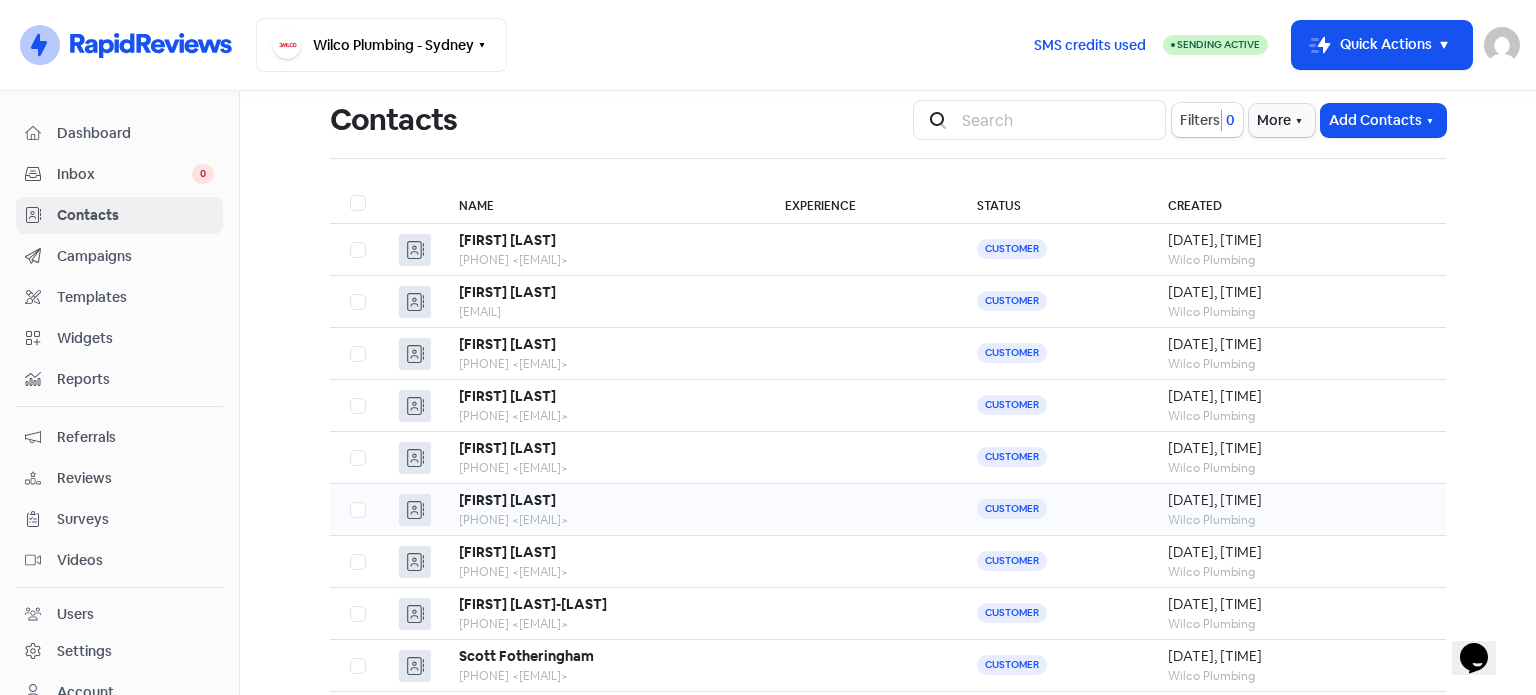 scroll, scrollTop: 0, scrollLeft: 0, axis: both 